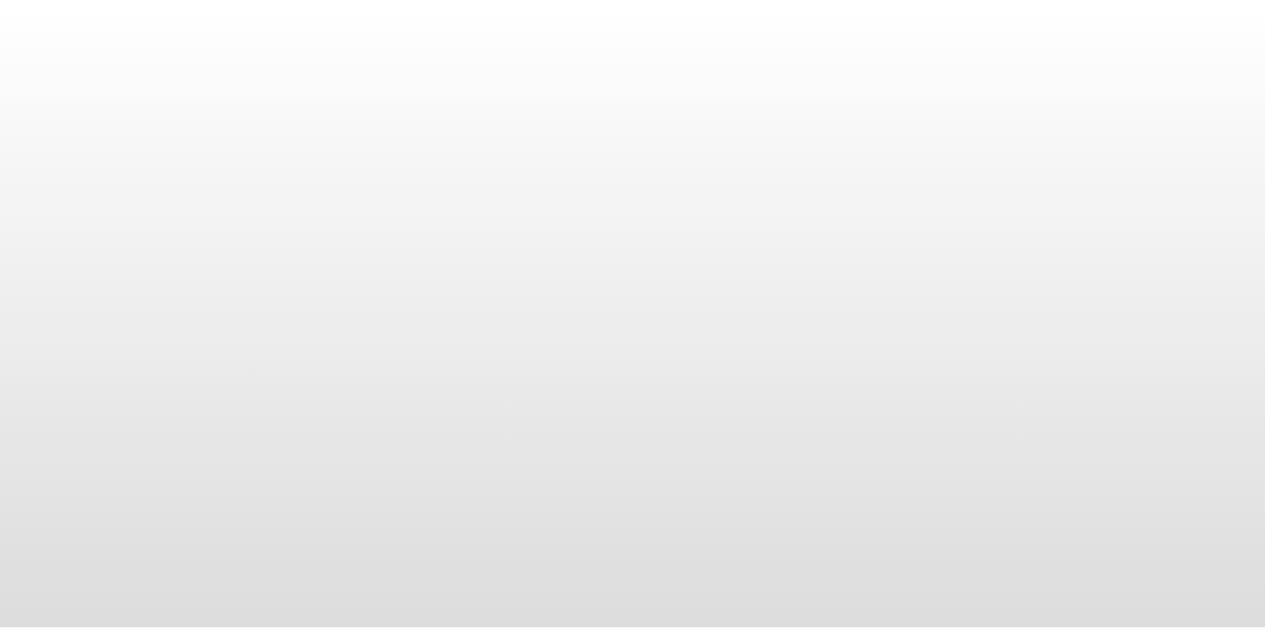 scroll, scrollTop: 0, scrollLeft: 0, axis: both 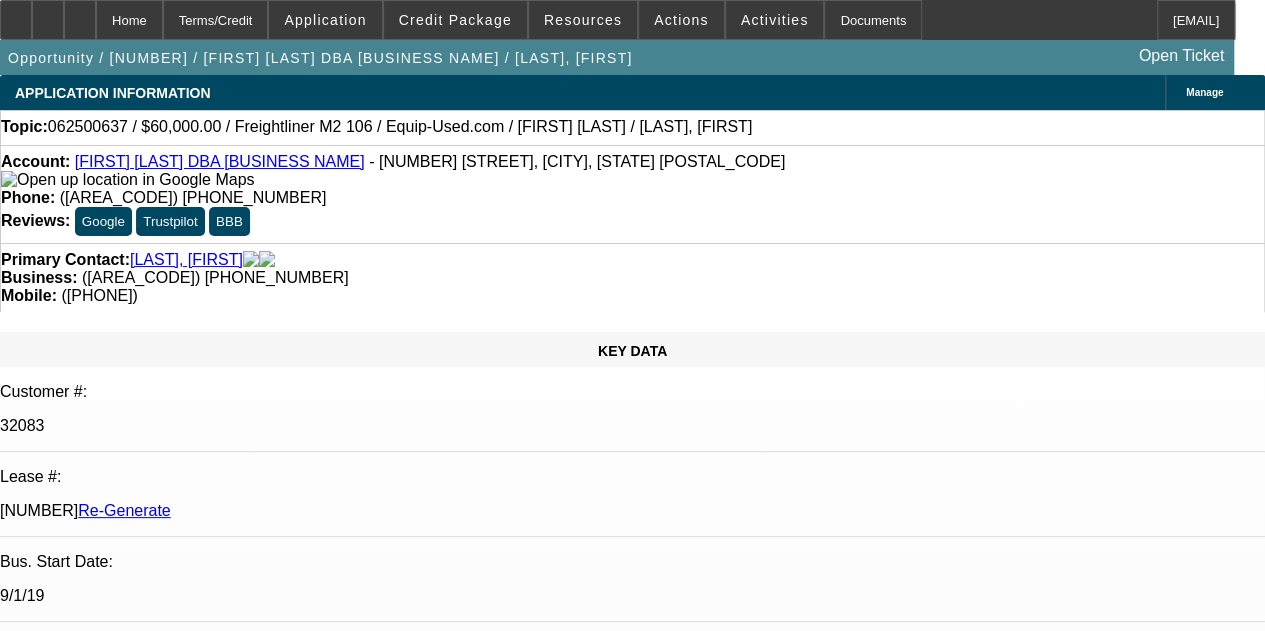 click on "FW:062500637 / $60,000.00 / Freightliner  M2 106 / Equip-Used.com / Jose Avila Cortes / Avila Cortes, Jose" at bounding box center [338, 7870] 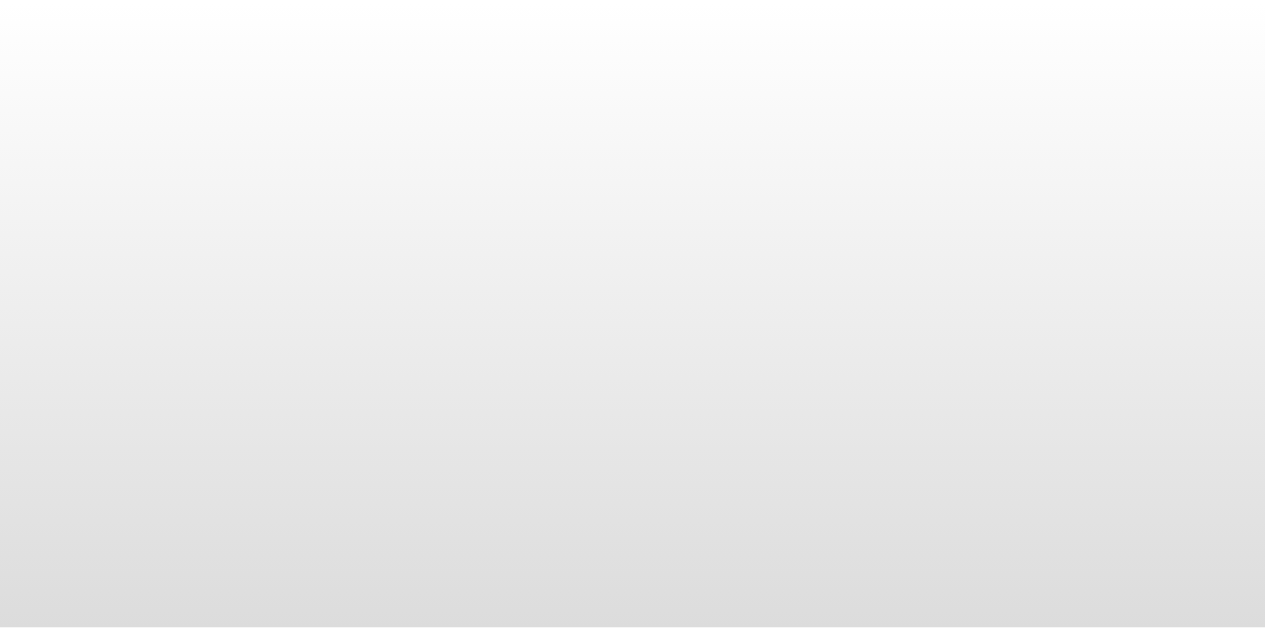 scroll, scrollTop: 0, scrollLeft: 0, axis: both 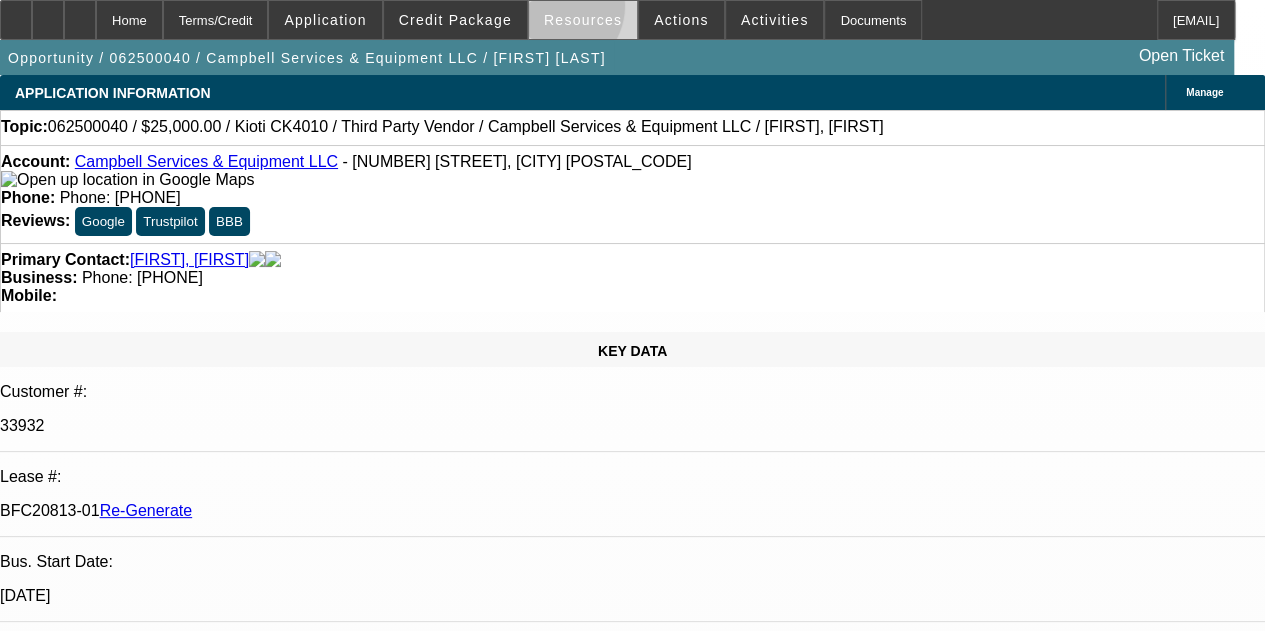 click at bounding box center [583, 20] 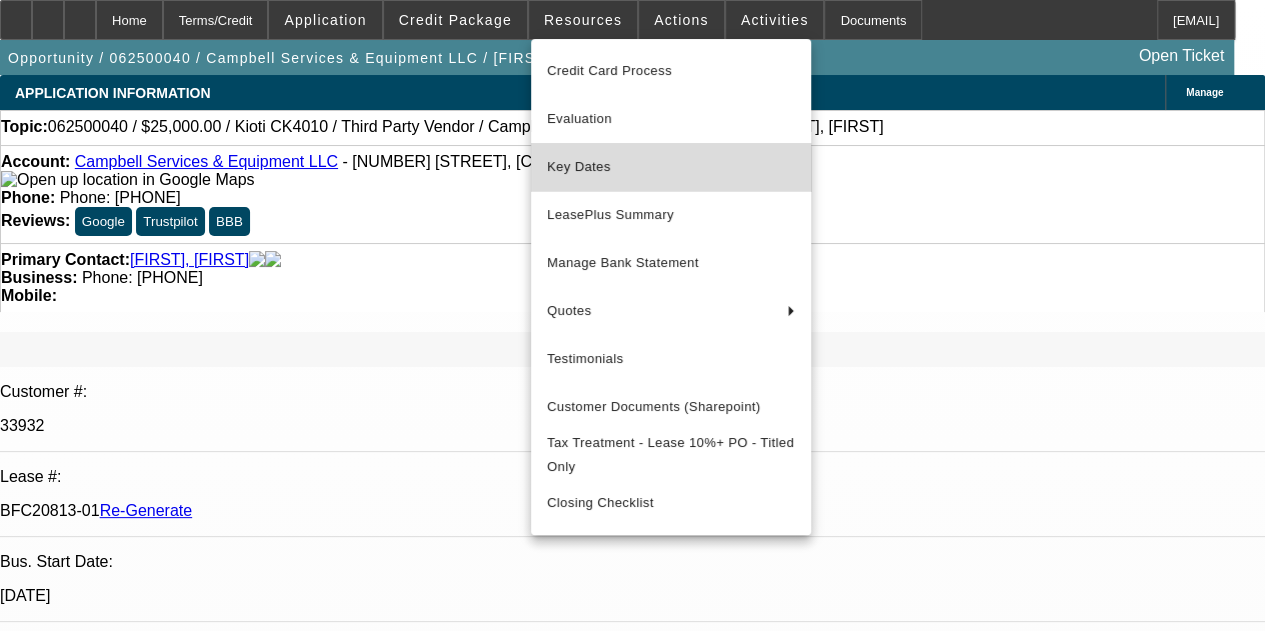 click on "Key Dates" at bounding box center (671, 167) 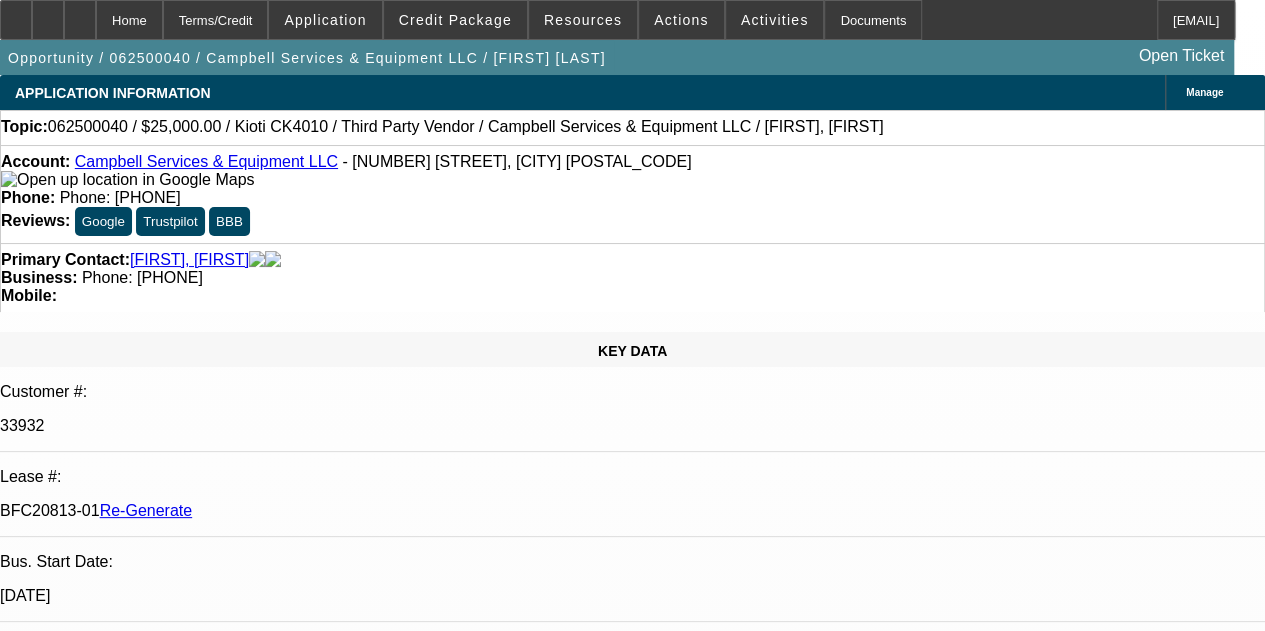 click on "Phone:
(860) 354-6756" at bounding box center (632, 198) 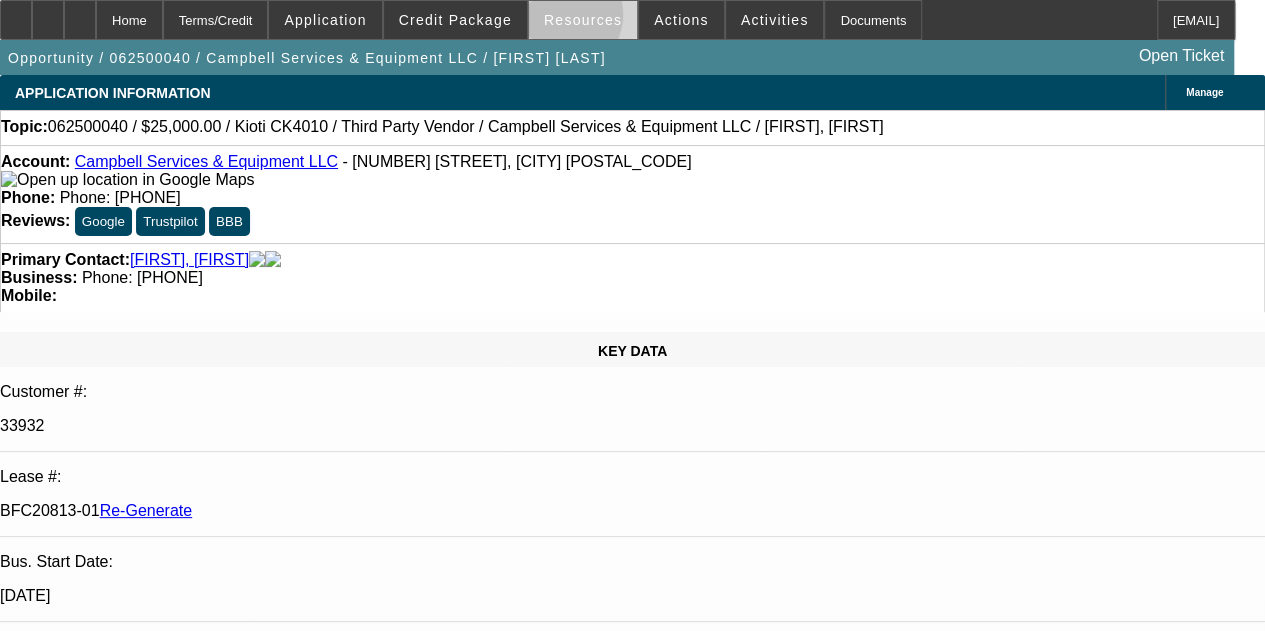click on "Resources" at bounding box center (583, 20) 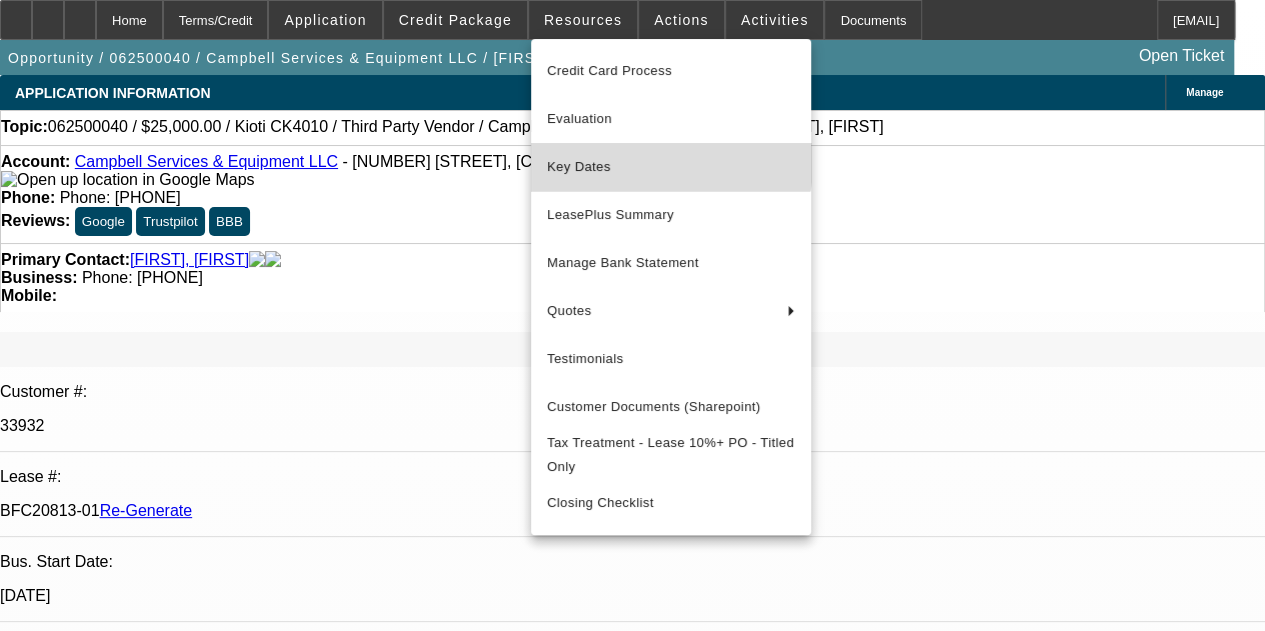 click on "Key Dates" at bounding box center [671, 167] 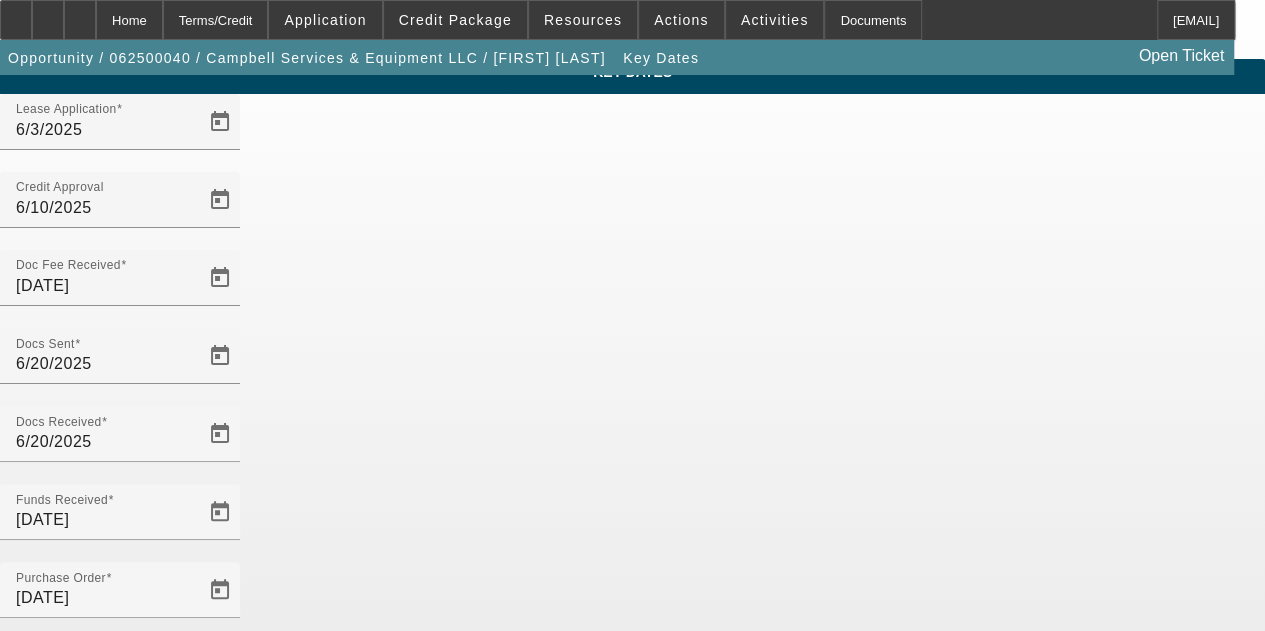 scroll, scrollTop: 0, scrollLeft: 0, axis: both 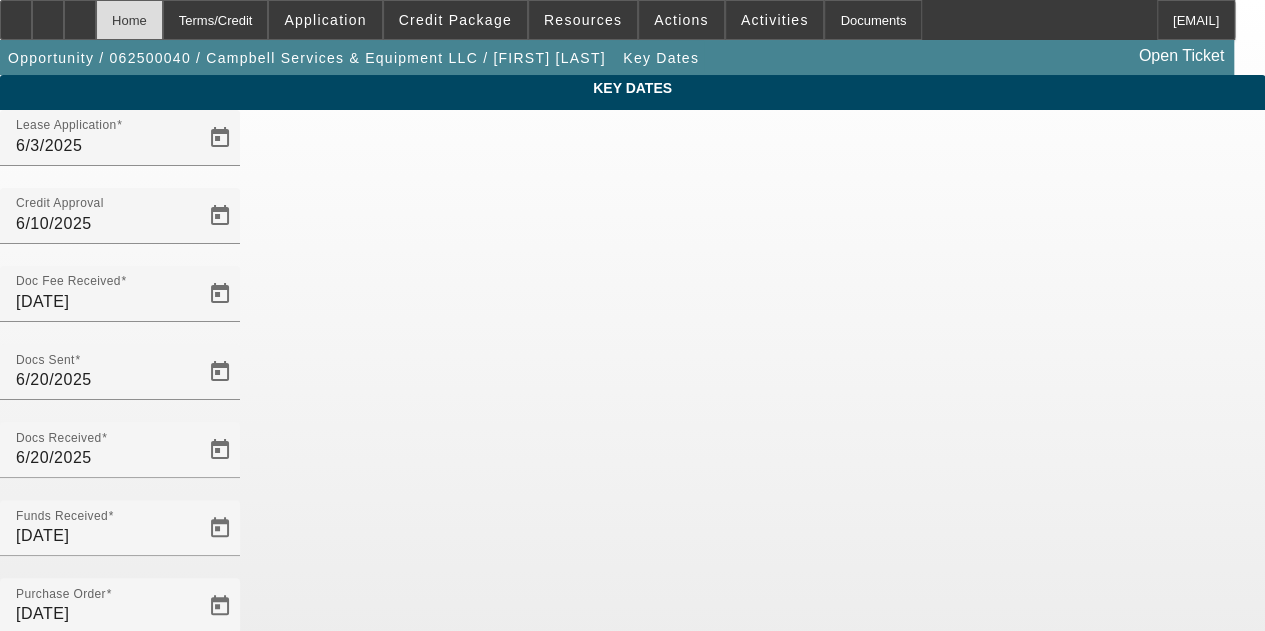 click on "Home" at bounding box center (129, 20) 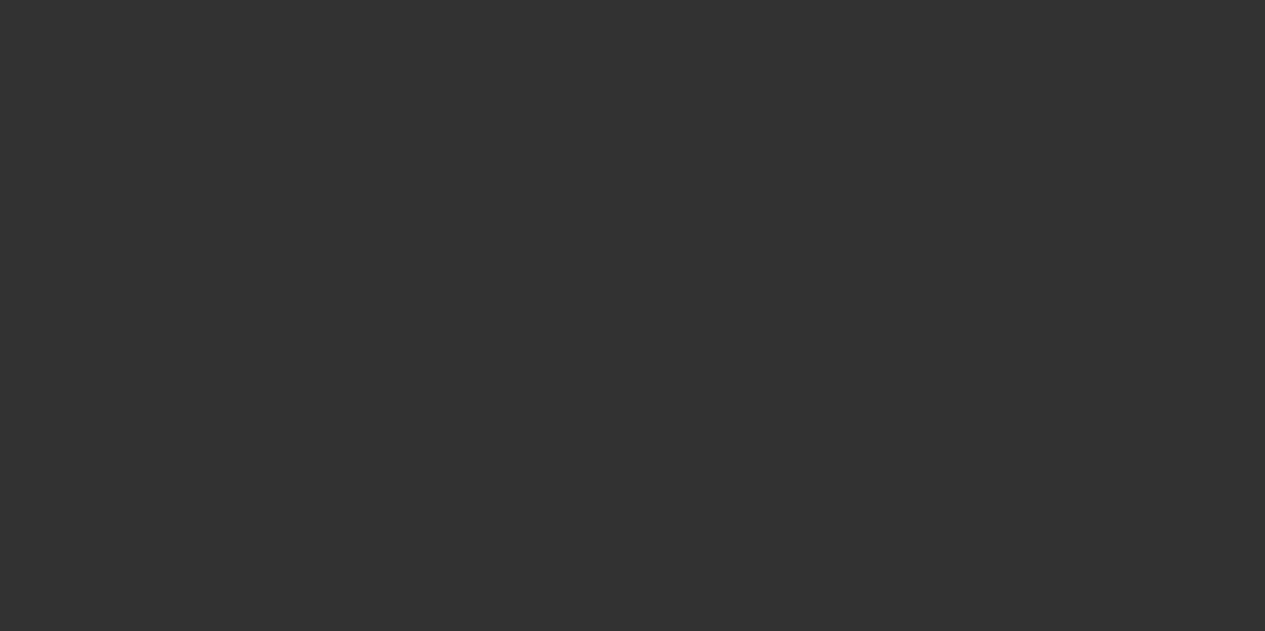 click on "Home
Terms/Credit
Application
Credit Package
Resources
Actions
Activities
Documents
MAS@beaconfunding.com
Open Ticket
CREDIT SCORE
Details
Recommended Portfolio IRR
Recommended One Off IRR
Recommended Max Term" at bounding box center [632, 1885] 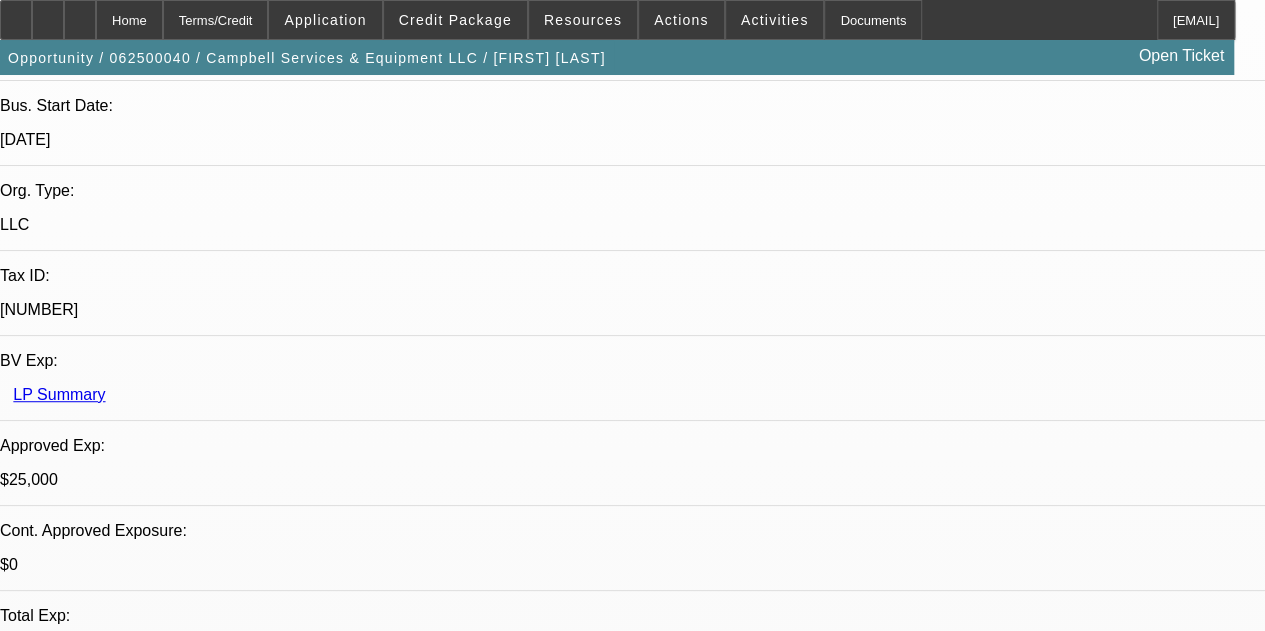 scroll, scrollTop: 0, scrollLeft: 0, axis: both 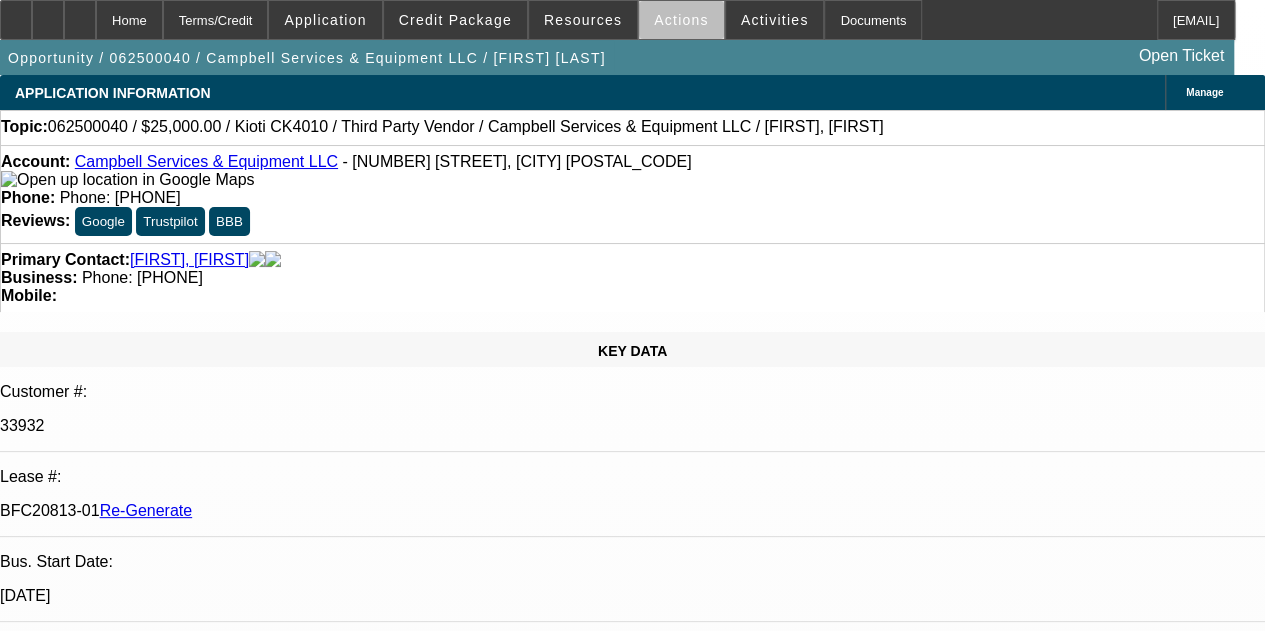 click on "Actions" at bounding box center (681, 20) 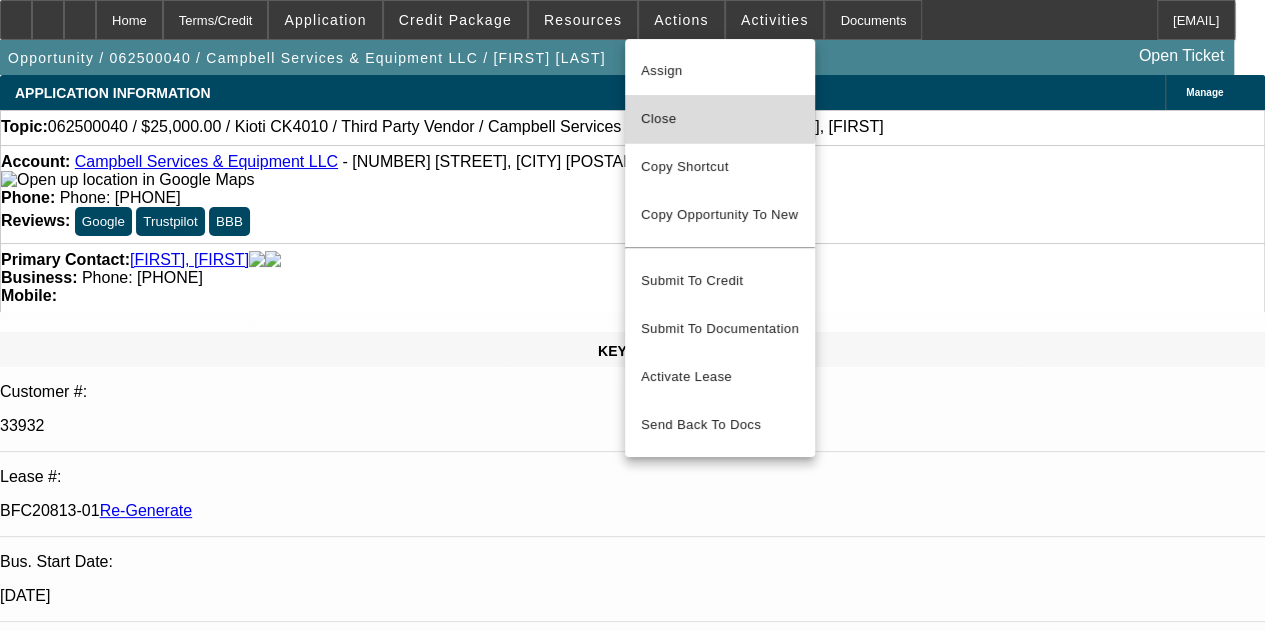 click on "Close" at bounding box center (720, 119) 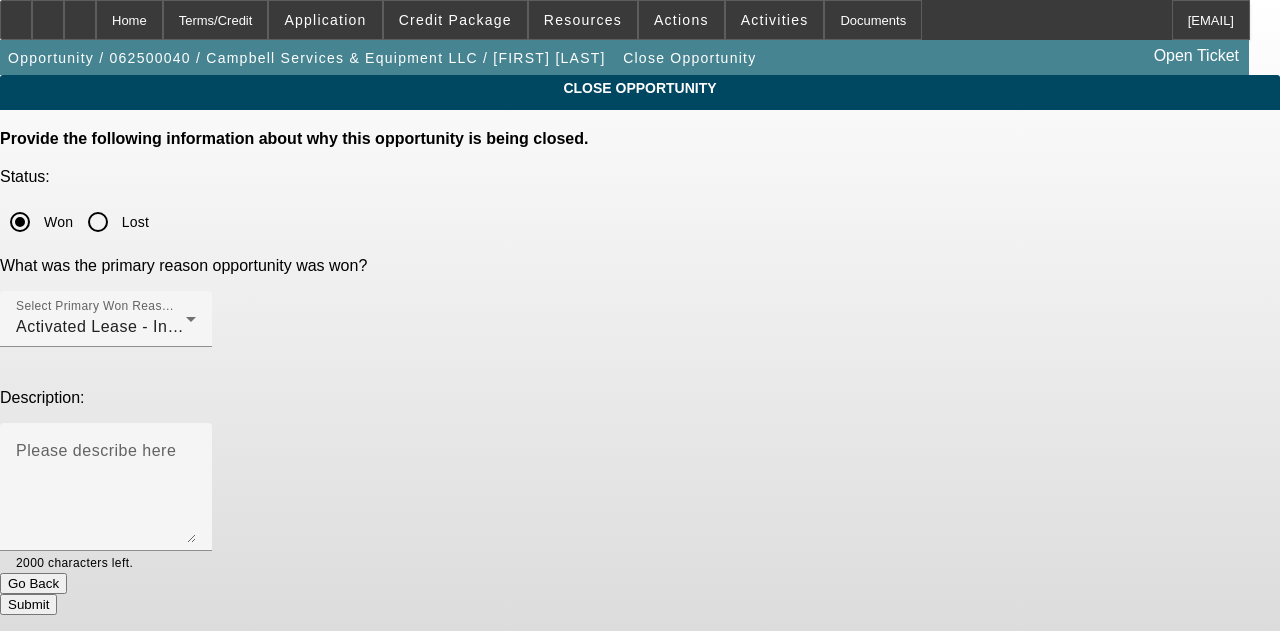 click on "Submit" at bounding box center [28, 604] 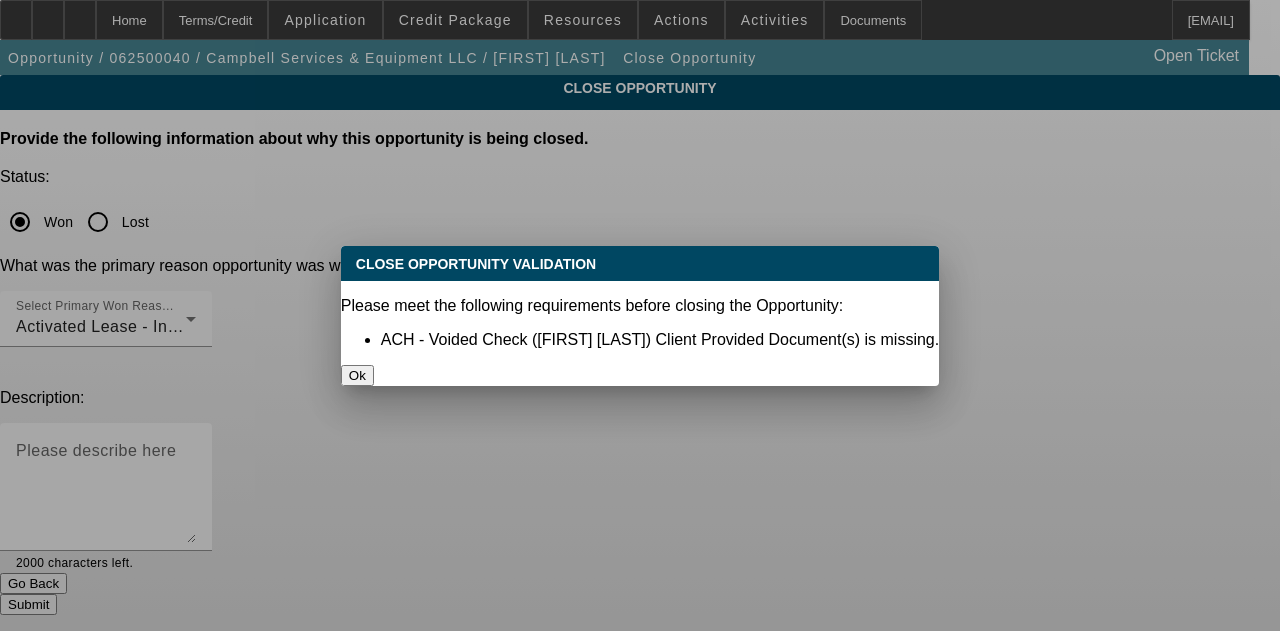 click on "Ok" at bounding box center (357, 375) 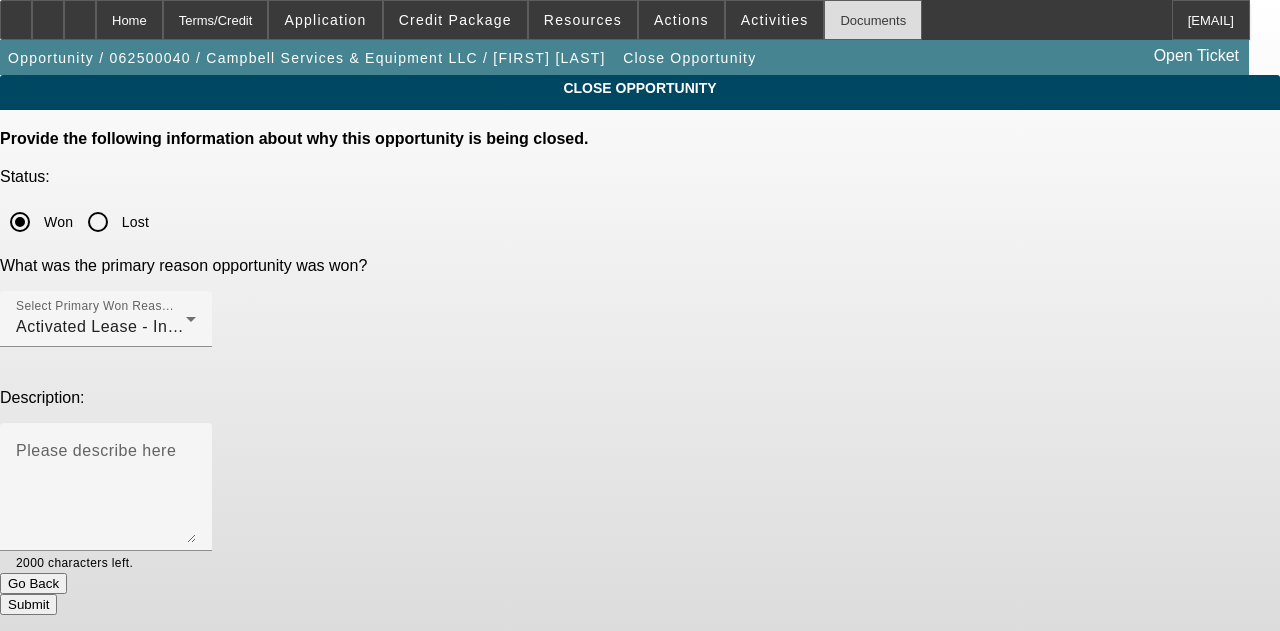 click on "Documents" at bounding box center (873, 20) 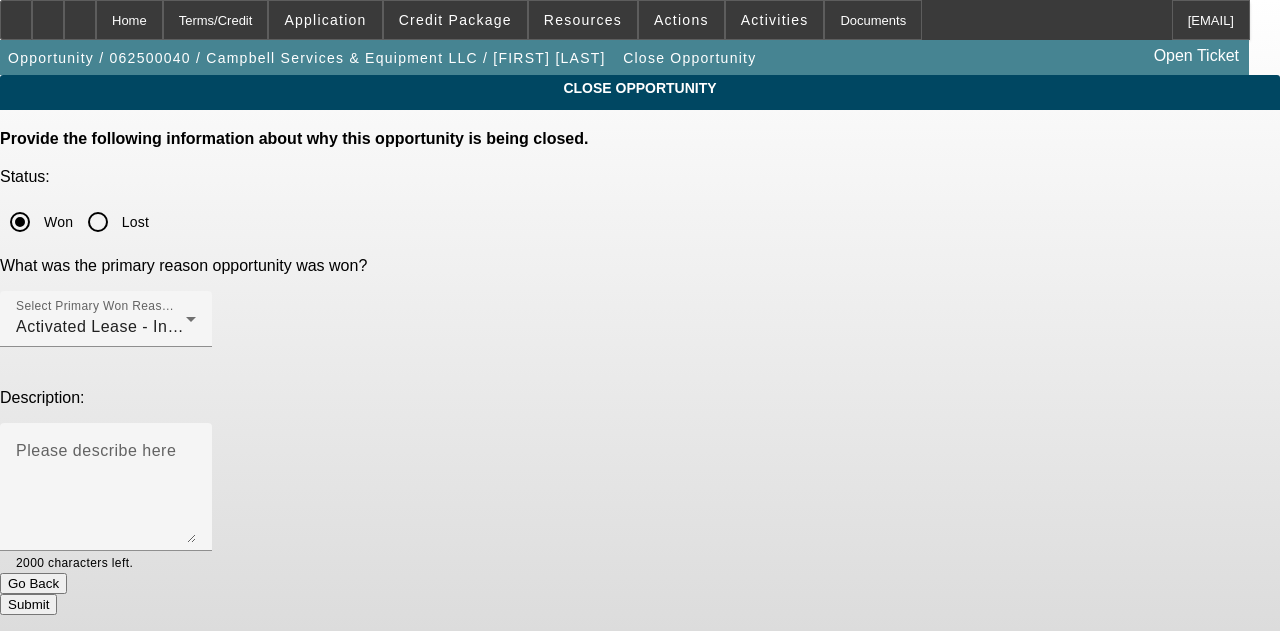 click on "Submit" at bounding box center (28, 604) 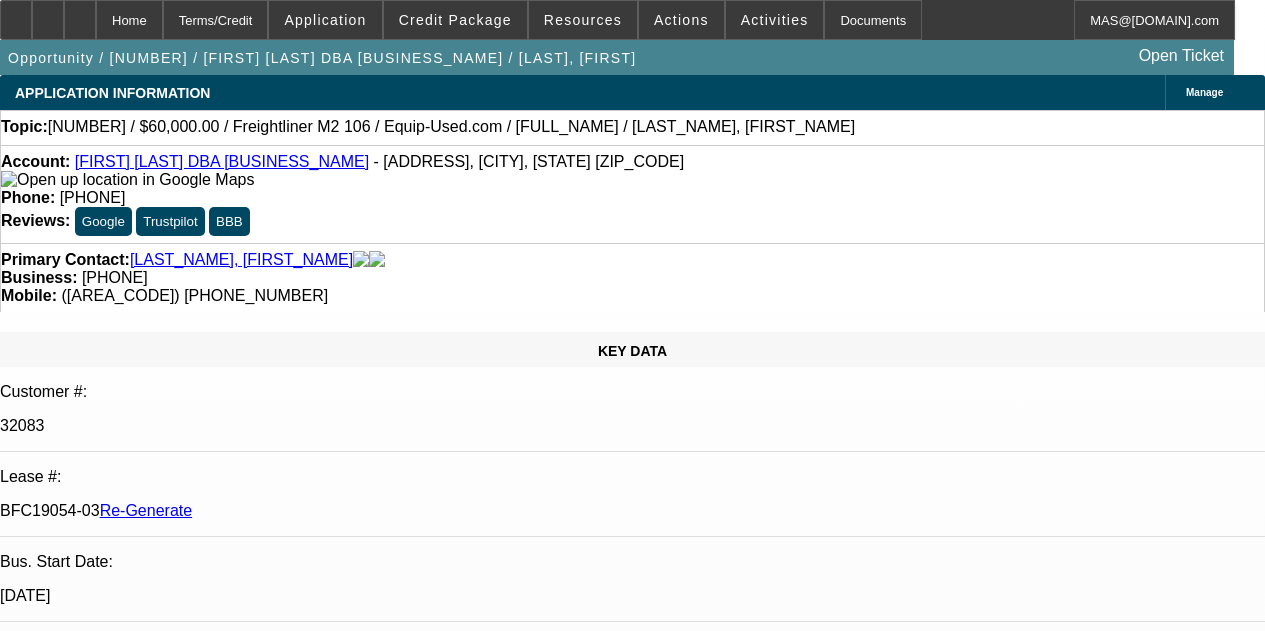 scroll, scrollTop: 0, scrollLeft: 0, axis: both 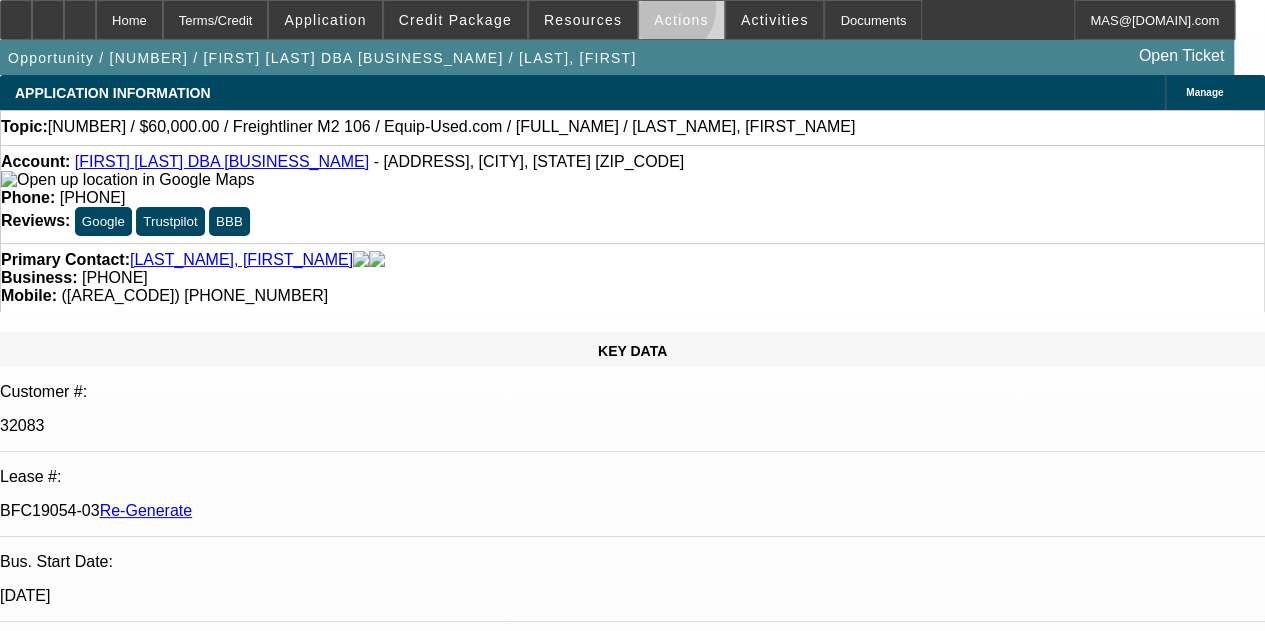 click on "Actions" at bounding box center [681, 20] 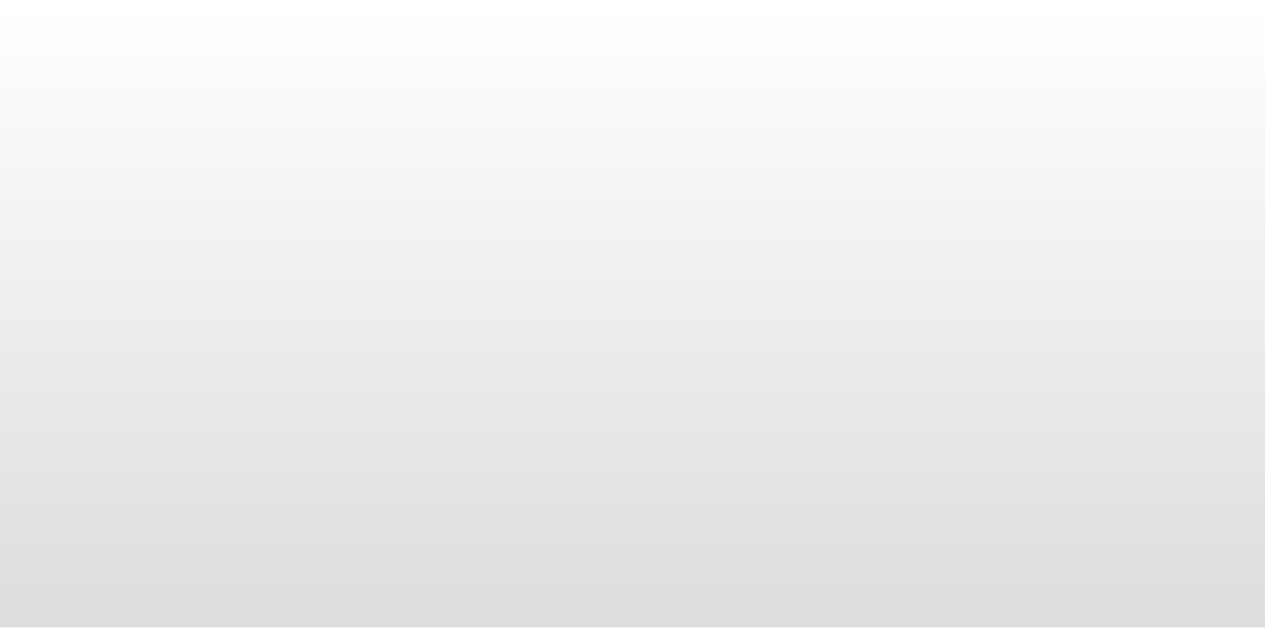 scroll, scrollTop: 0, scrollLeft: 0, axis: both 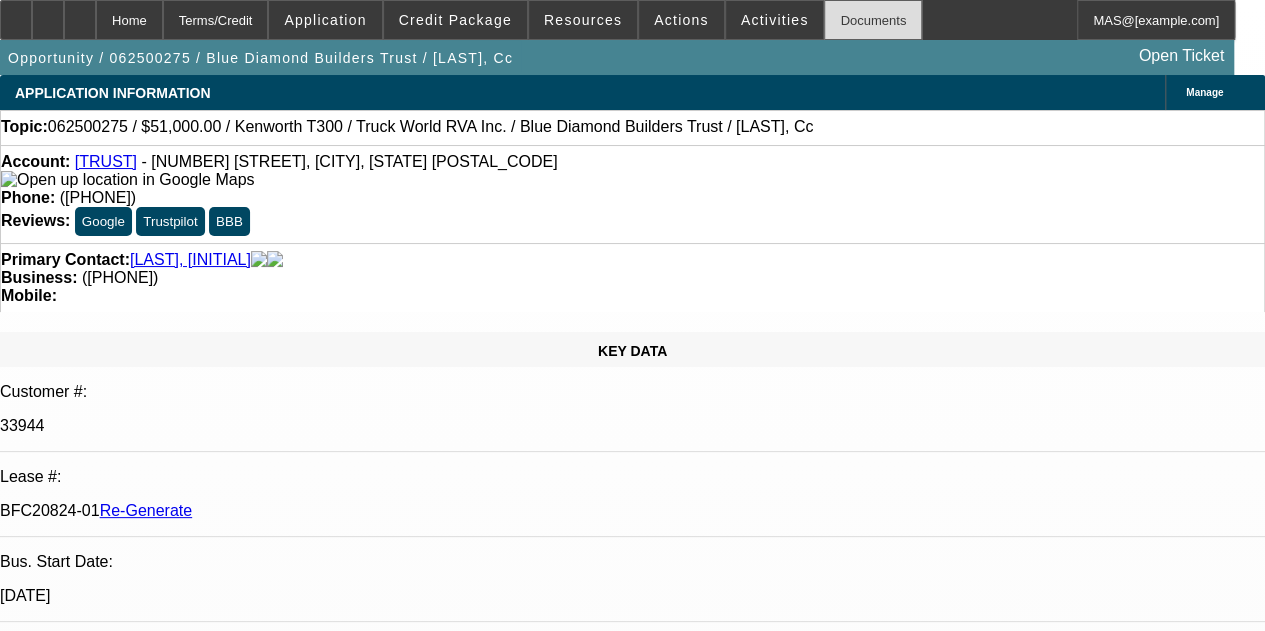 click on "Documents" at bounding box center [873, 20] 